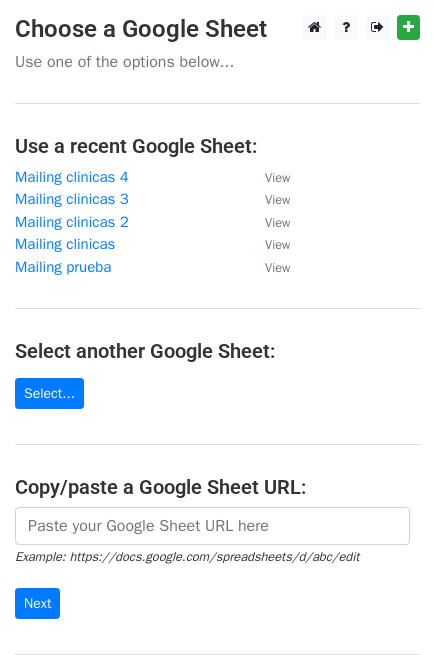 scroll, scrollTop: 0, scrollLeft: 0, axis: both 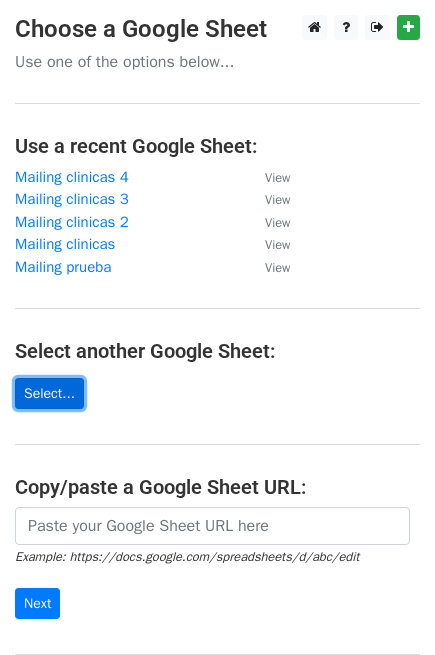 click on "Select..." at bounding box center (49, 393) 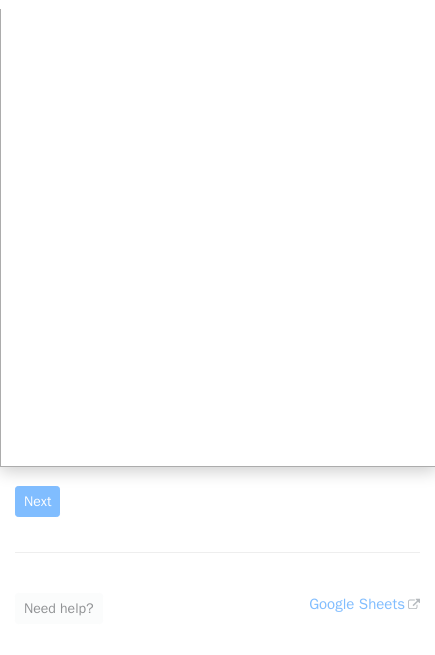 scroll, scrollTop: 0, scrollLeft: 0, axis: both 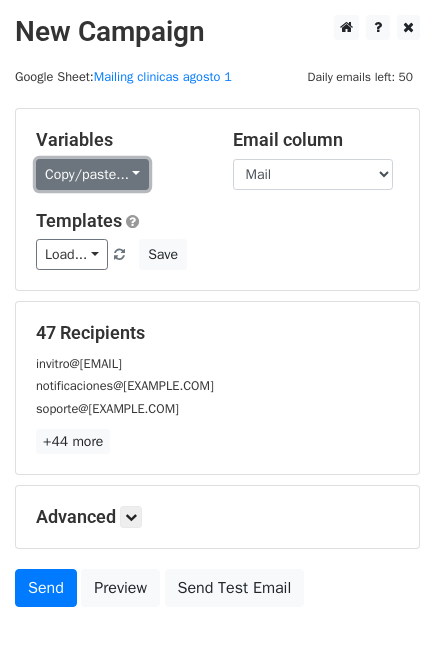 click on "Copy/paste..." at bounding box center [92, 174] 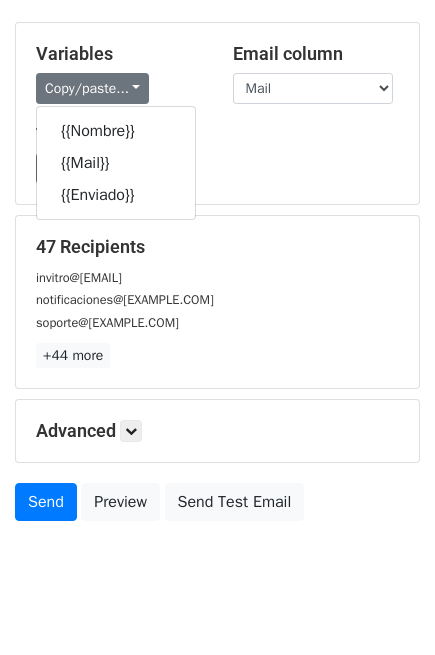 scroll, scrollTop: 111, scrollLeft: 0, axis: vertical 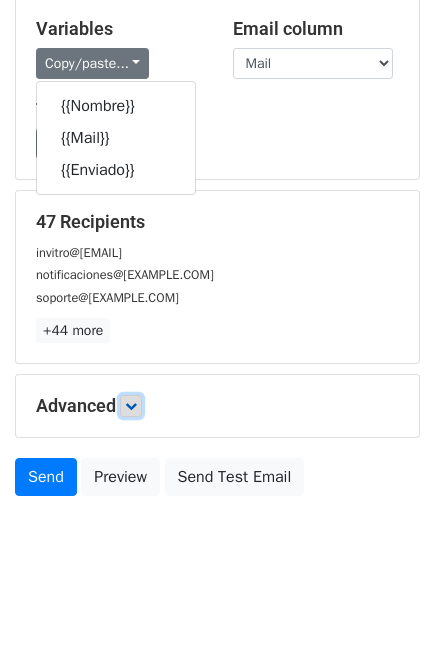 click at bounding box center [131, 406] 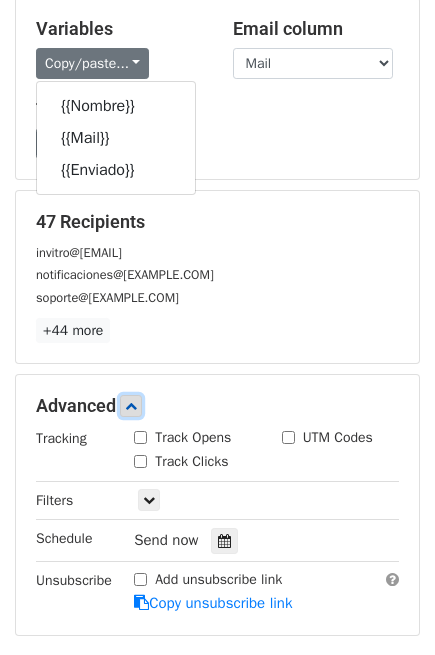 click at bounding box center [131, 406] 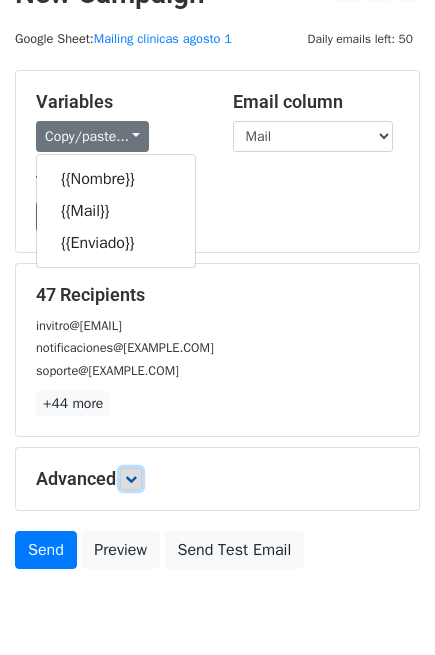 scroll, scrollTop: 0, scrollLeft: 0, axis: both 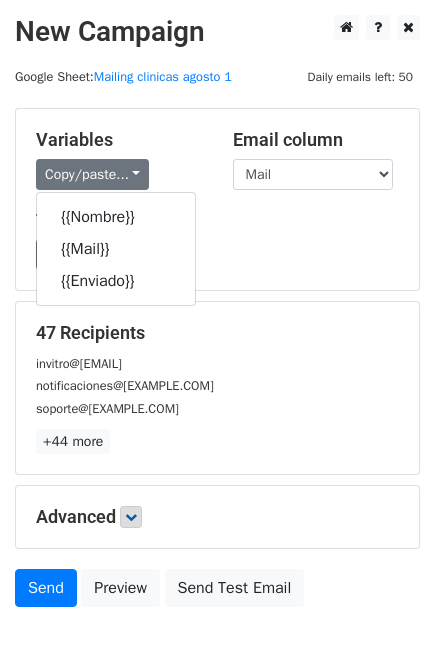 click on "Load...
No templates saved
Save" at bounding box center [217, 254] 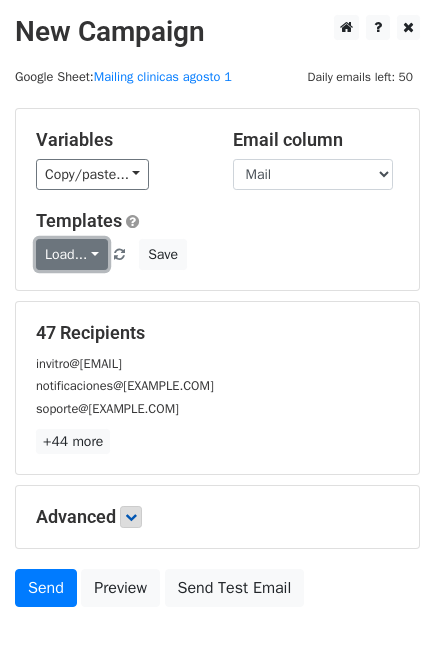 click on "Load..." at bounding box center [72, 254] 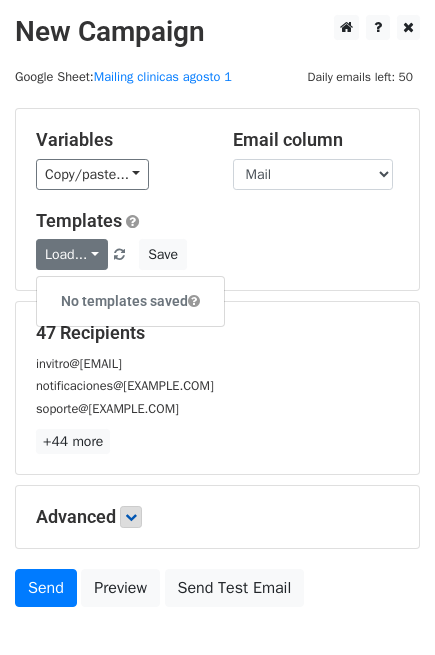 click on "Load...
No templates saved
Save" at bounding box center [217, 254] 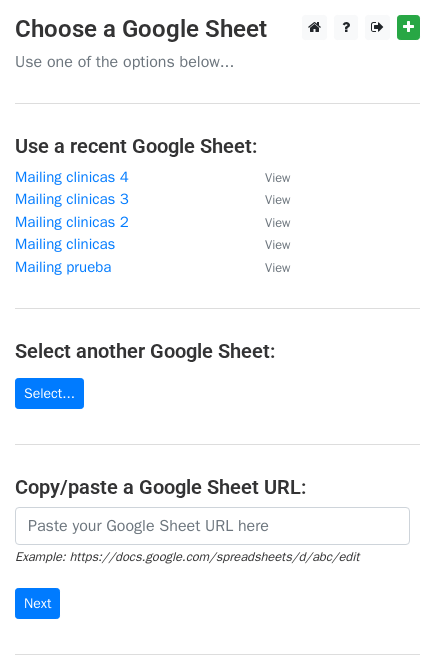 scroll, scrollTop: 0, scrollLeft: 0, axis: both 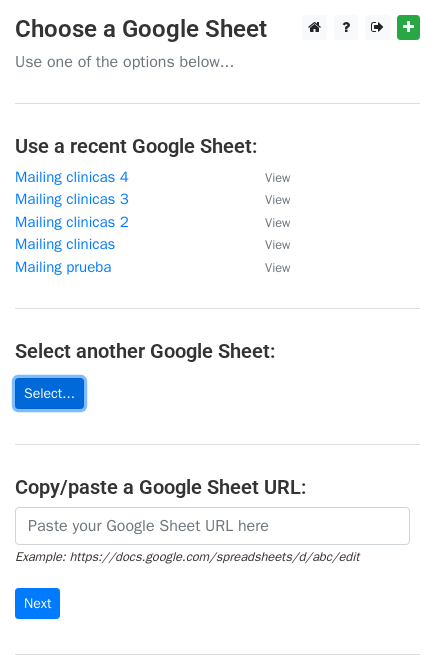 click on "Select..." at bounding box center (49, 393) 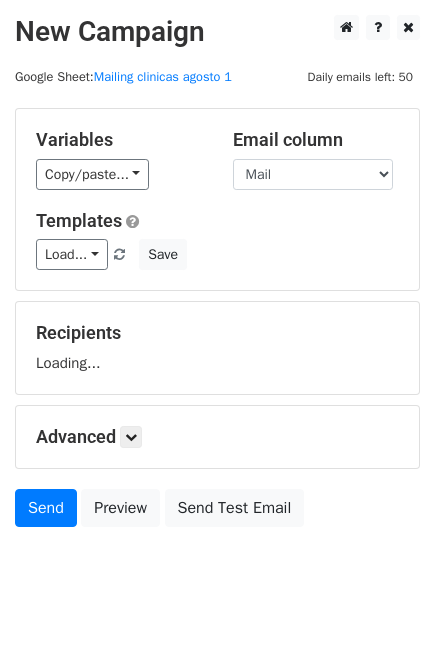 scroll, scrollTop: 0, scrollLeft: 0, axis: both 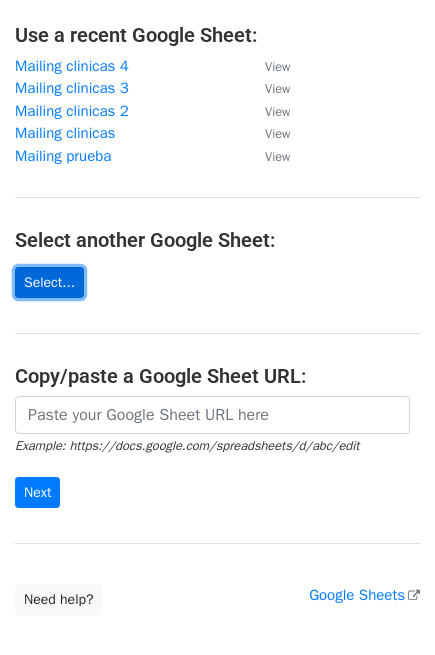 click on "Select..." at bounding box center (49, 282) 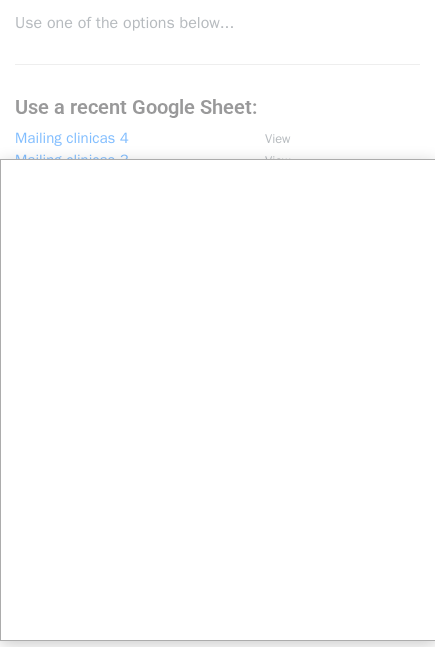 scroll, scrollTop: 0, scrollLeft: 0, axis: both 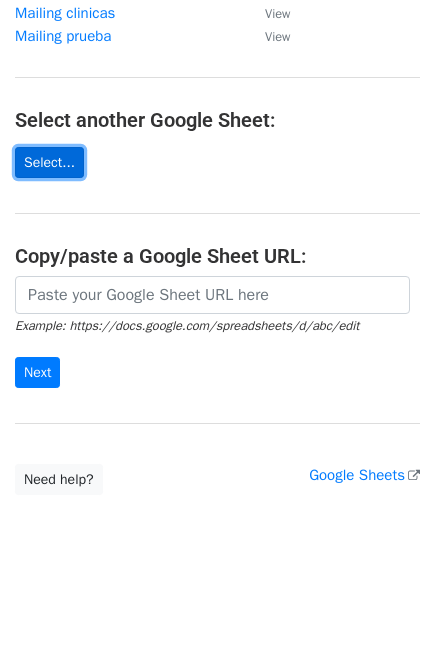 click on "Select..." at bounding box center (49, 162) 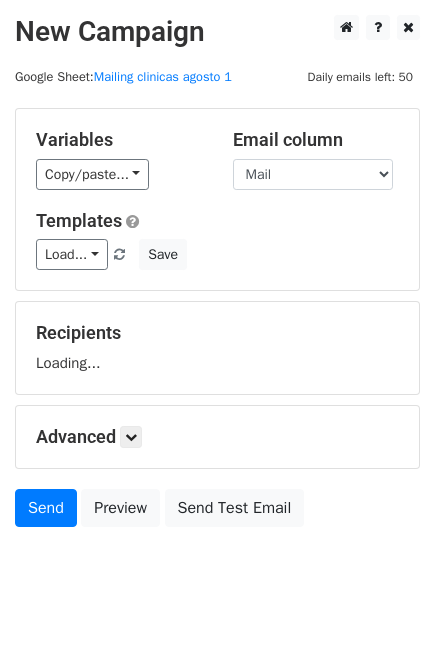 scroll, scrollTop: 0, scrollLeft: 0, axis: both 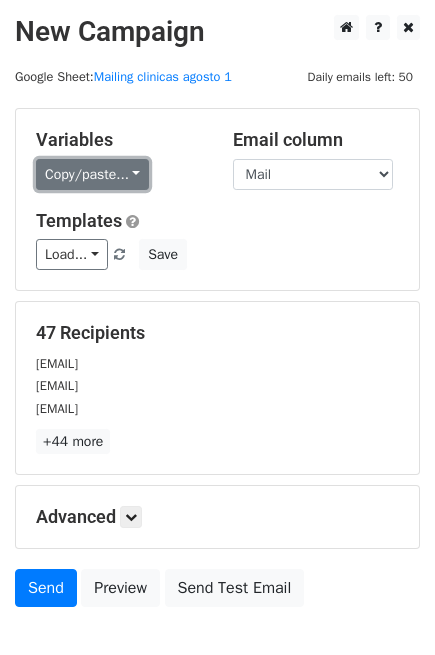 click on "Copy/paste..." at bounding box center [92, 174] 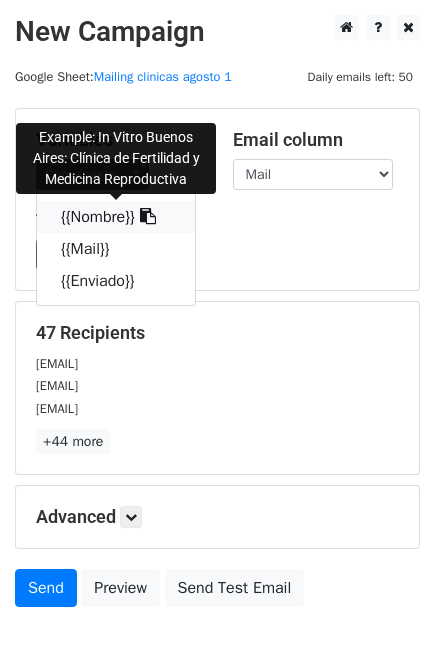 click on "{{Nombre}}" at bounding box center [116, 217] 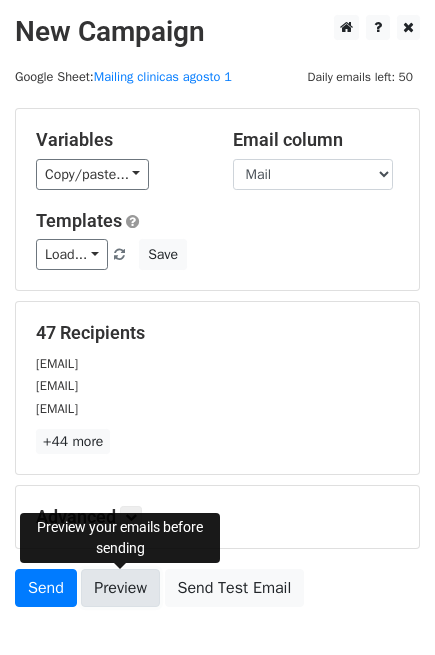 click on "Preview" at bounding box center [120, 588] 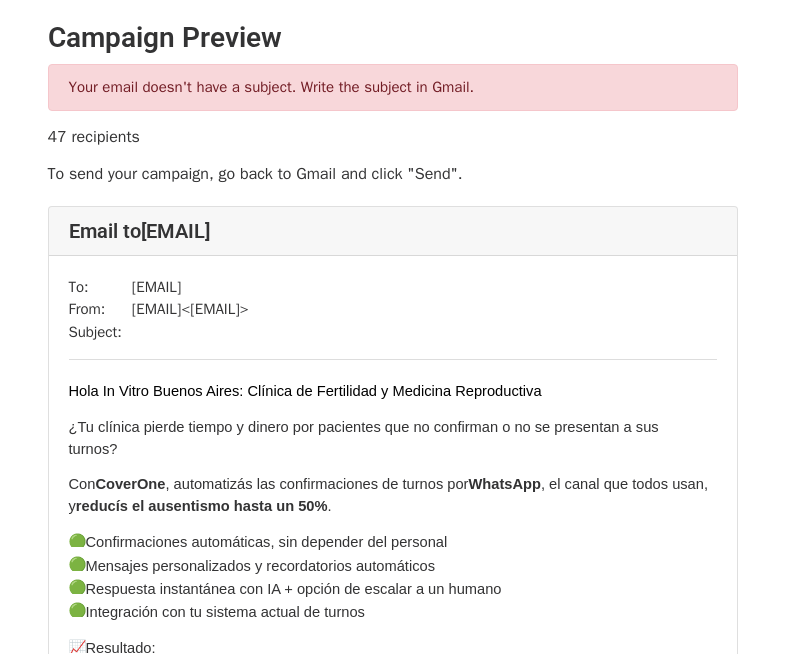 scroll, scrollTop: 0, scrollLeft: 0, axis: both 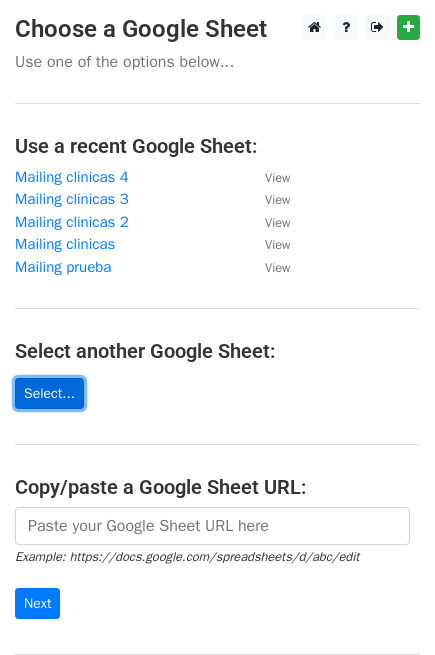click on "Select..." at bounding box center [49, 393] 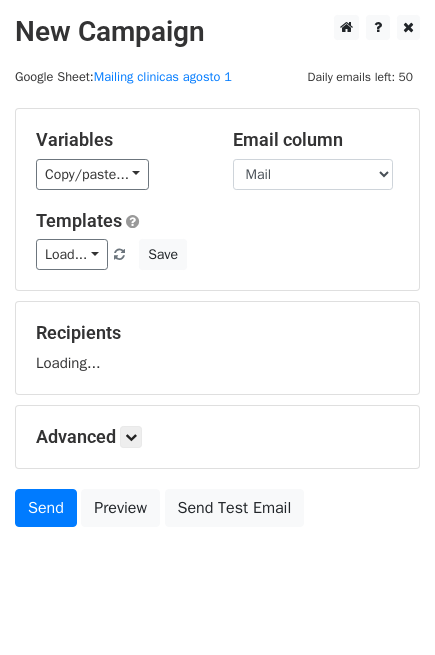 scroll, scrollTop: 0, scrollLeft: 0, axis: both 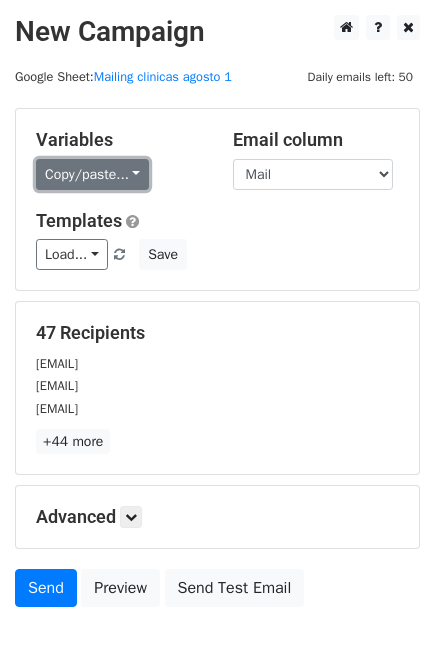 click on "Copy/paste..." at bounding box center [92, 174] 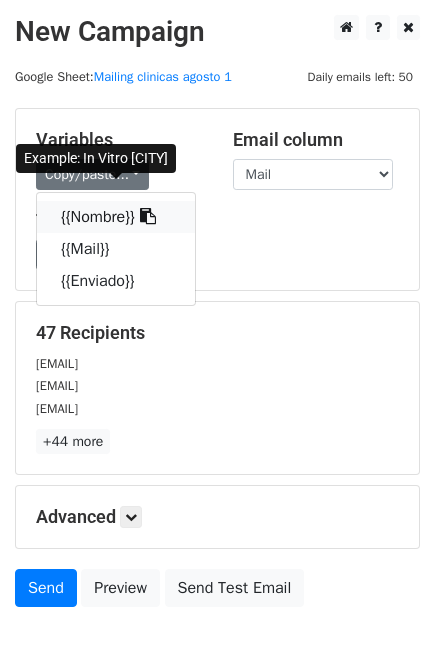 click on "{{Nombre}}" at bounding box center (116, 217) 